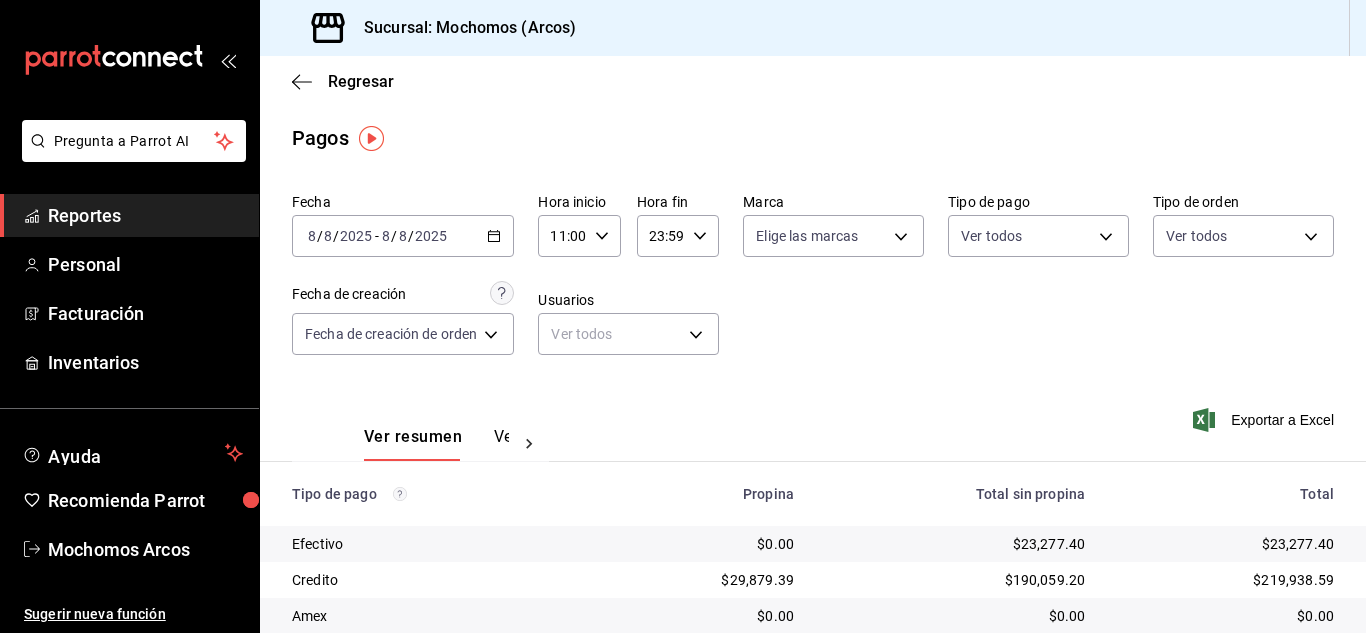 scroll, scrollTop: 0, scrollLeft: 0, axis: both 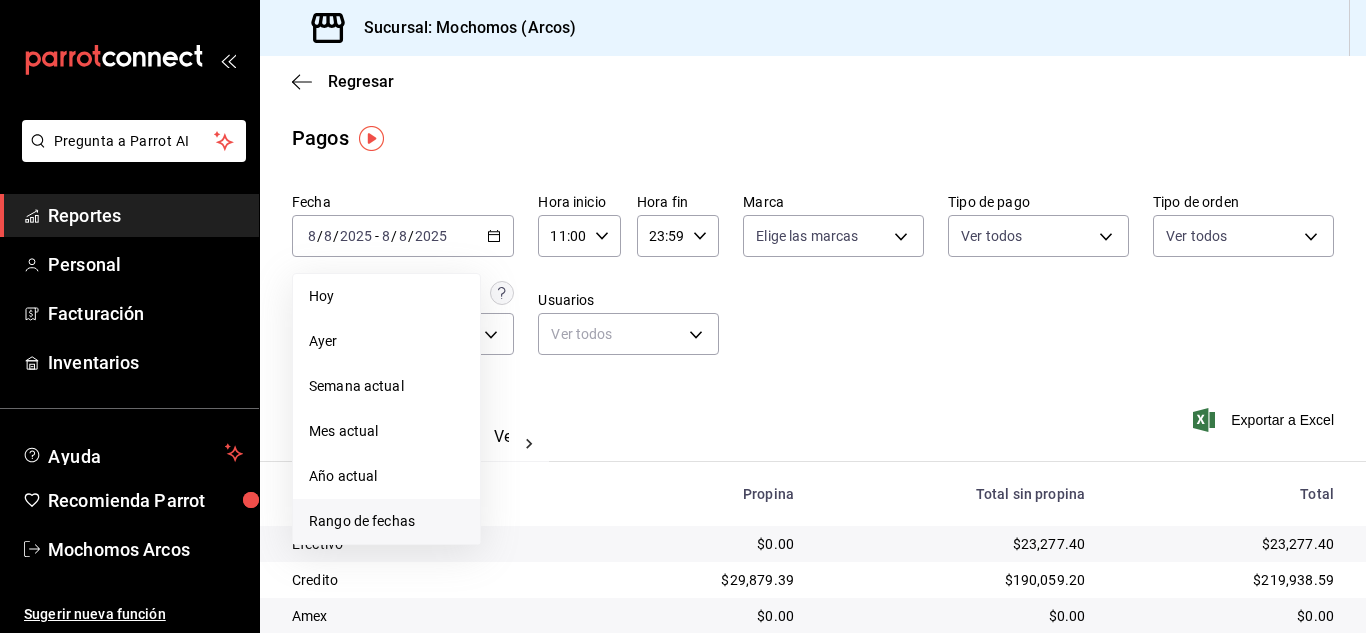 click on "Rango de fechas" at bounding box center [386, 521] 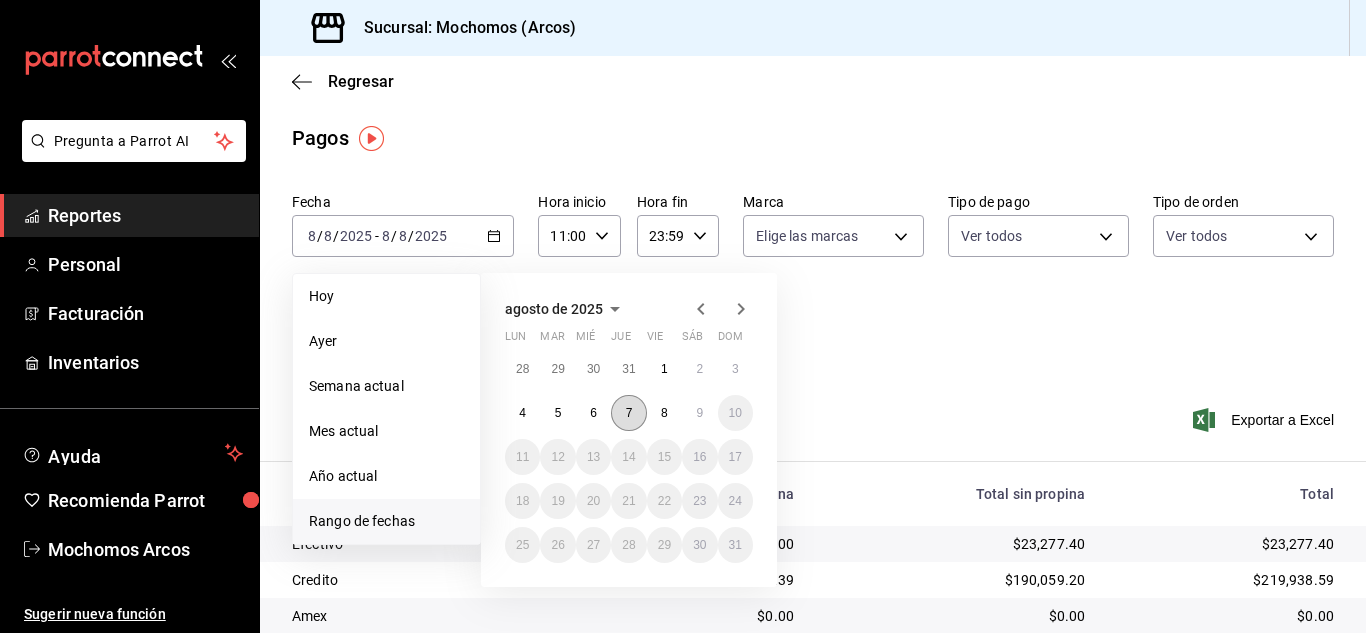 click on "7" at bounding box center [628, 413] 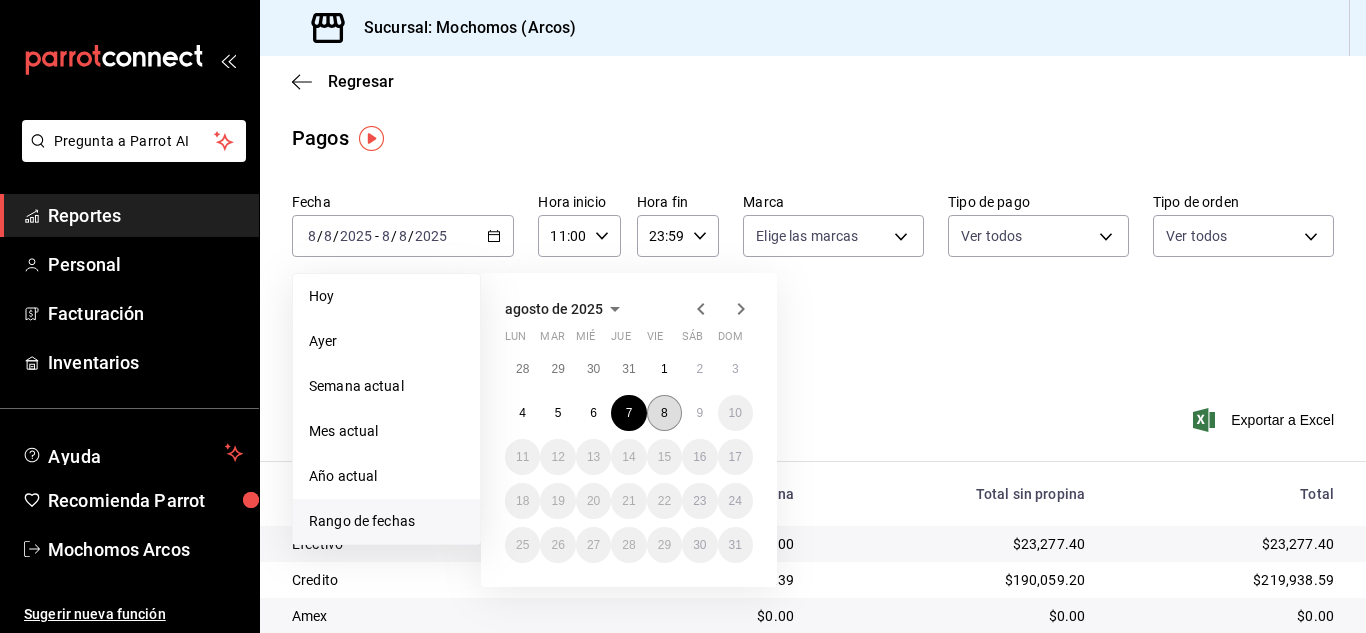 click on "8" at bounding box center (664, 413) 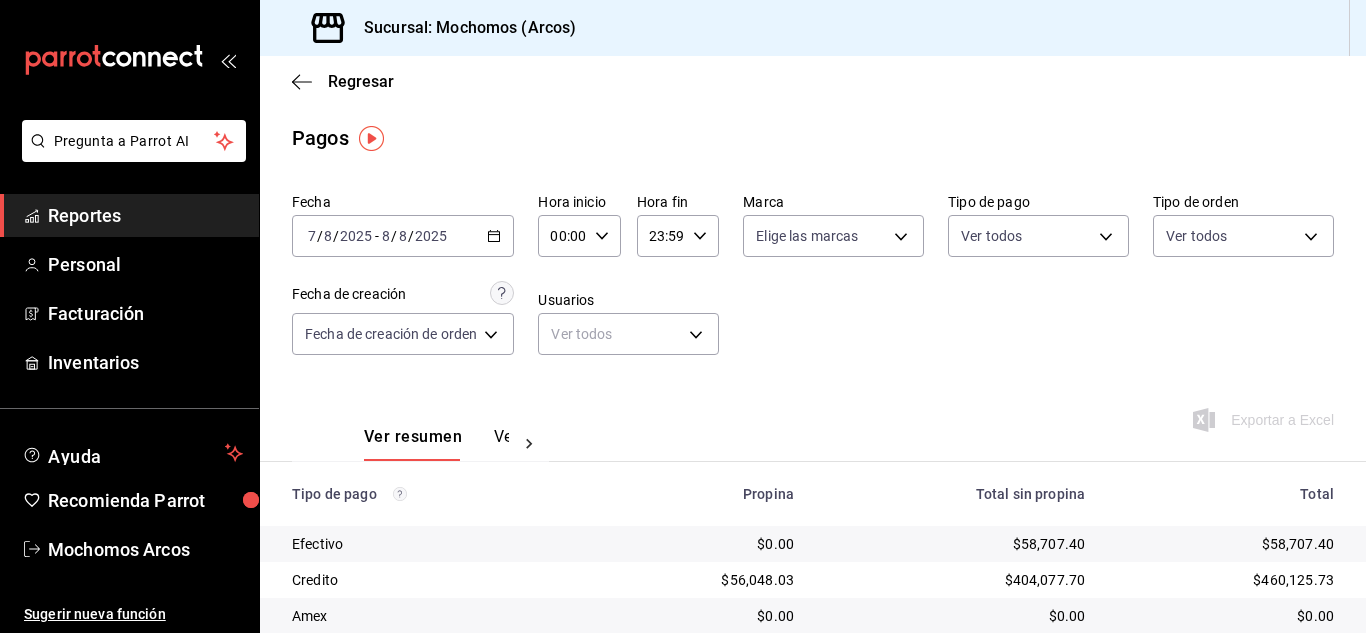 click 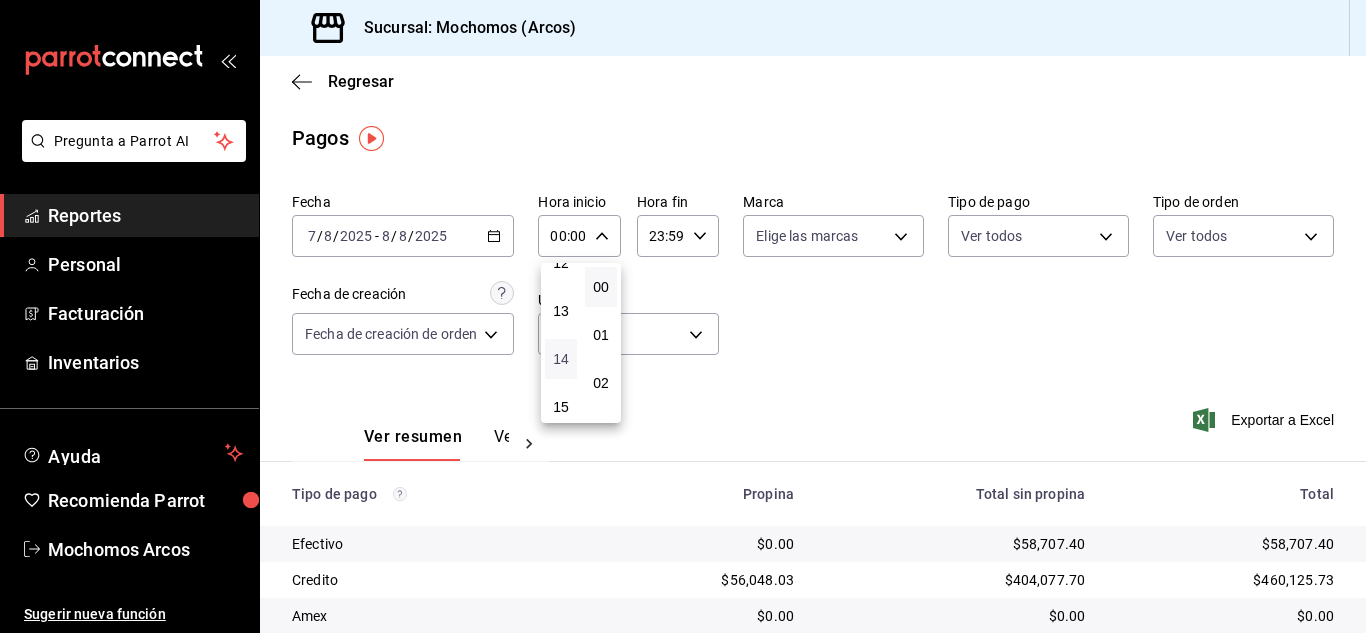 scroll, scrollTop: 500, scrollLeft: 0, axis: vertical 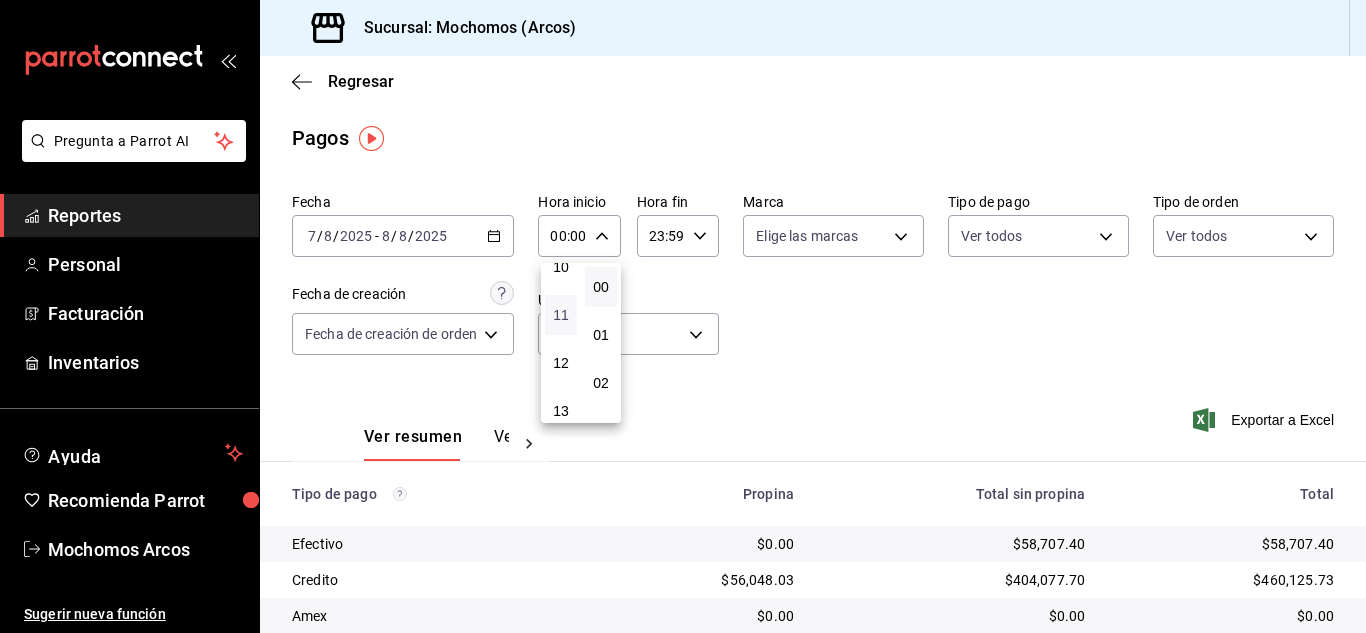 click on "11" at bounding box center (561, 315) 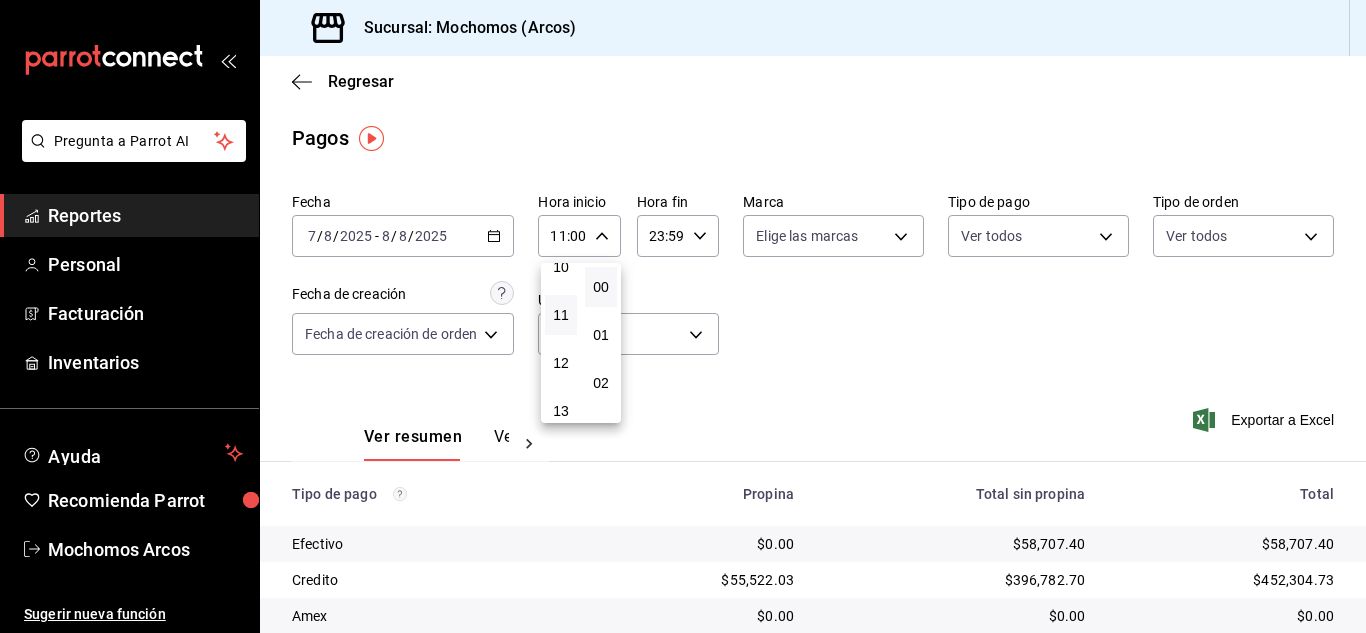 click at bounding box center [683, 316] 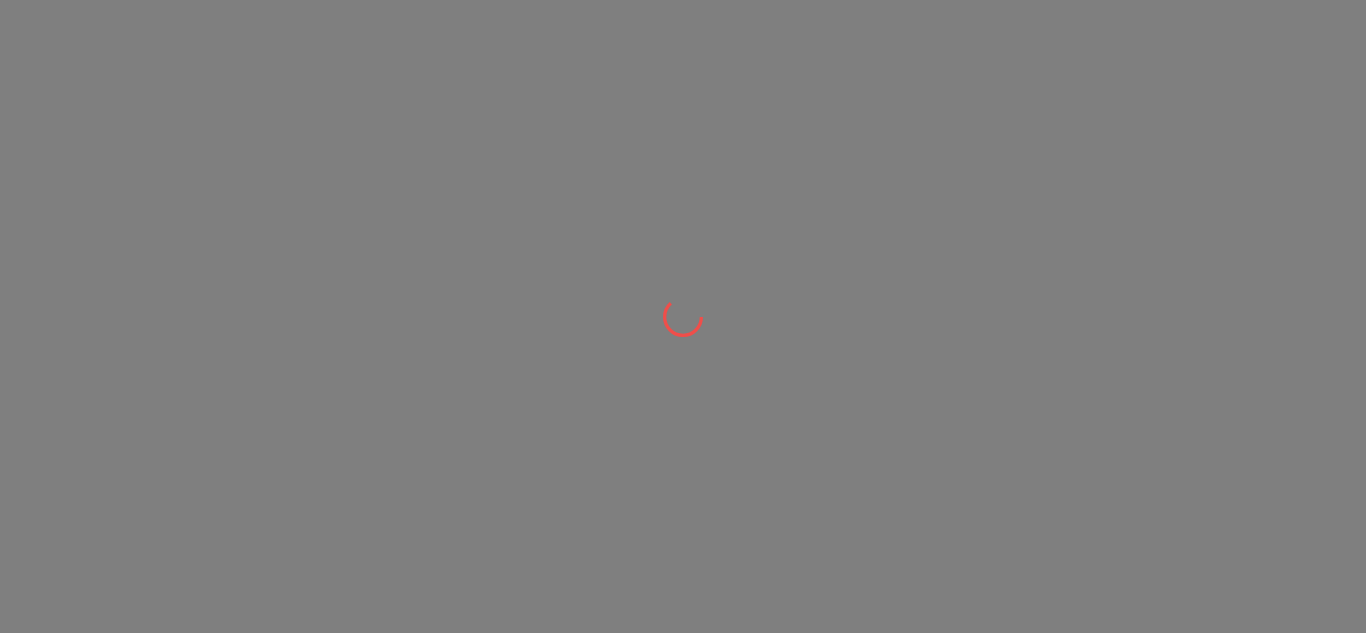 scroll, scrollTop: 0, scrollLeft: 0, axis: both 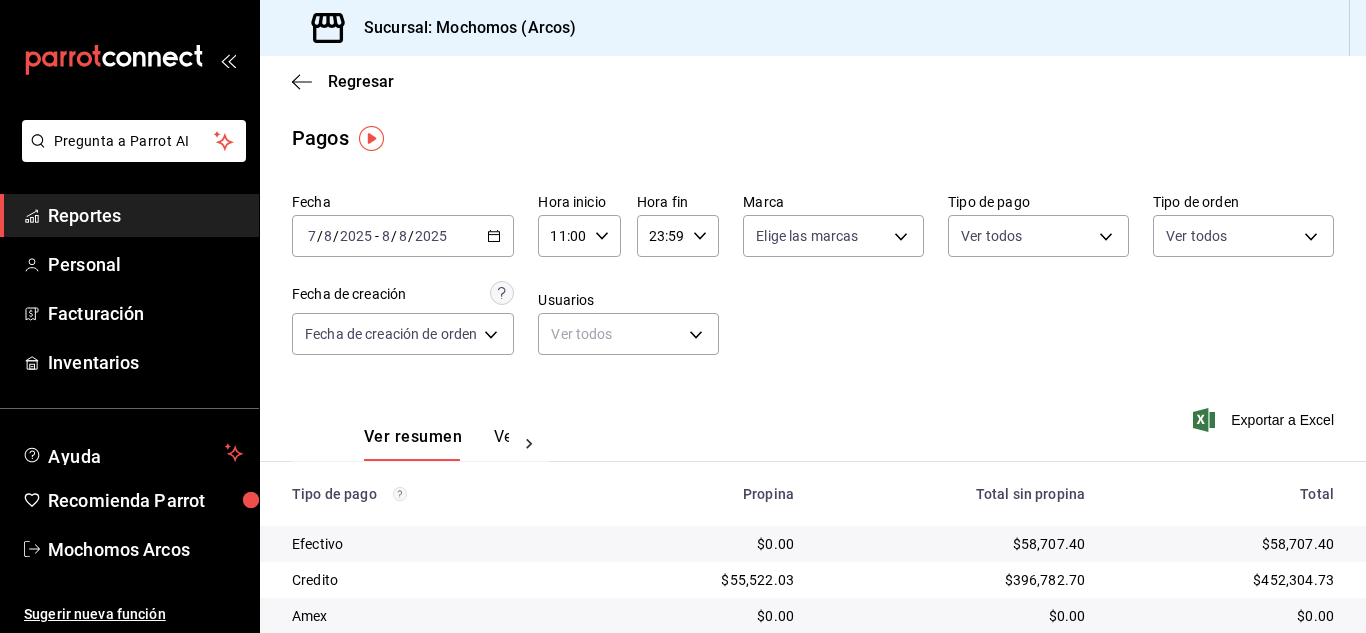 click 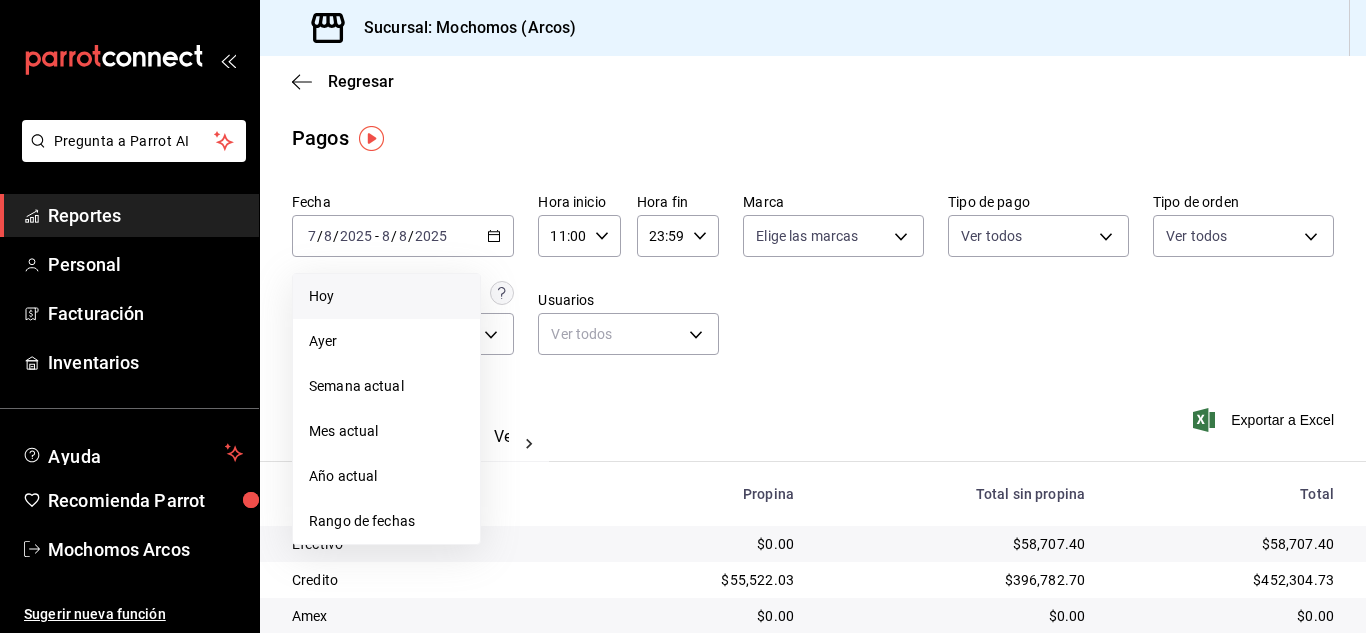 click on "Hoy" at bounding box center (386, 296) 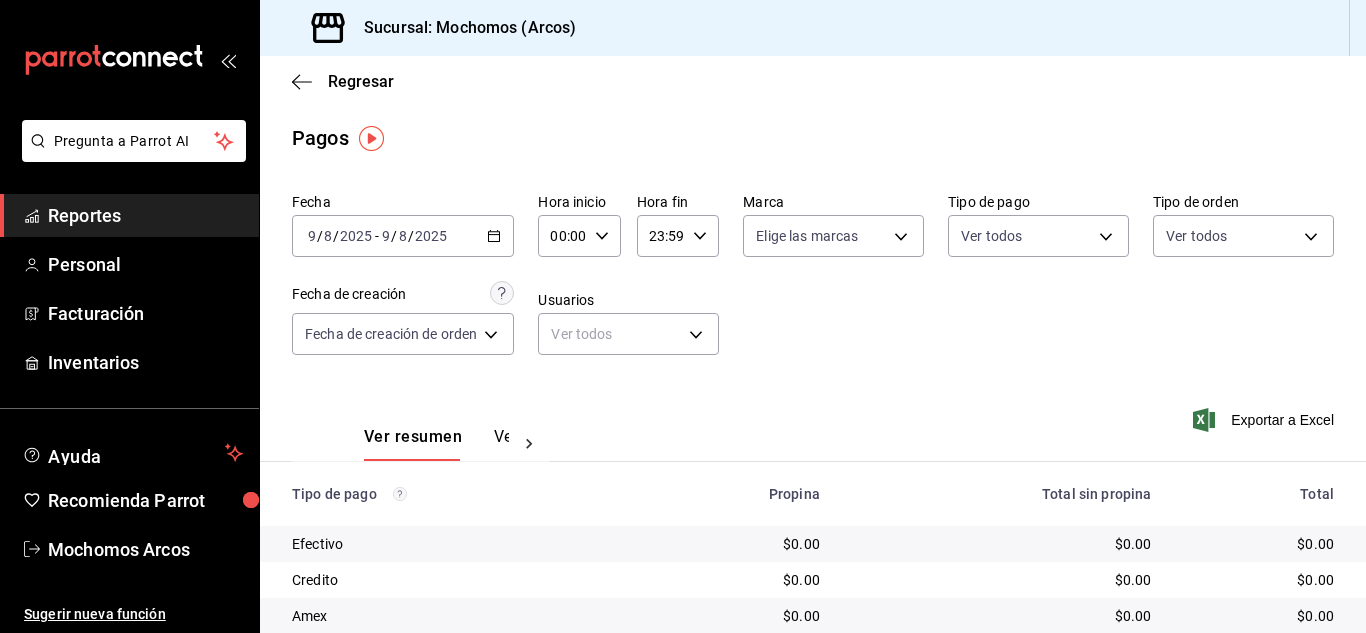 click 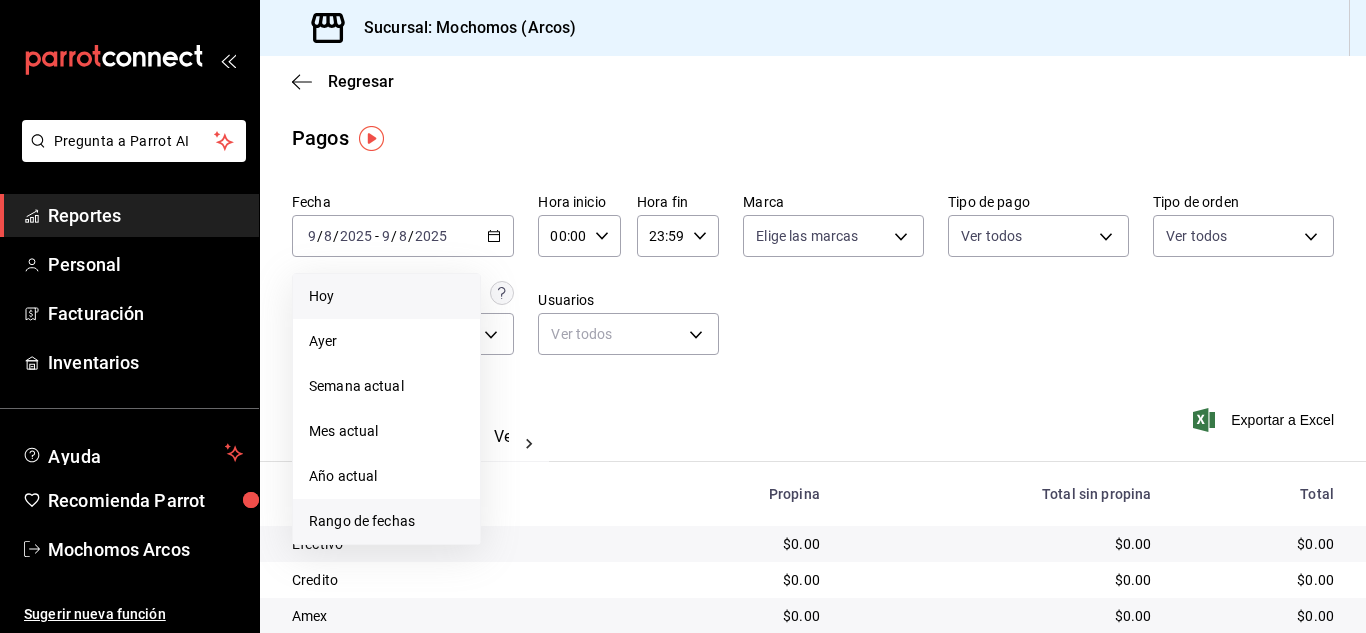click on "Rango de fechas" at bounding box center [386, 521] 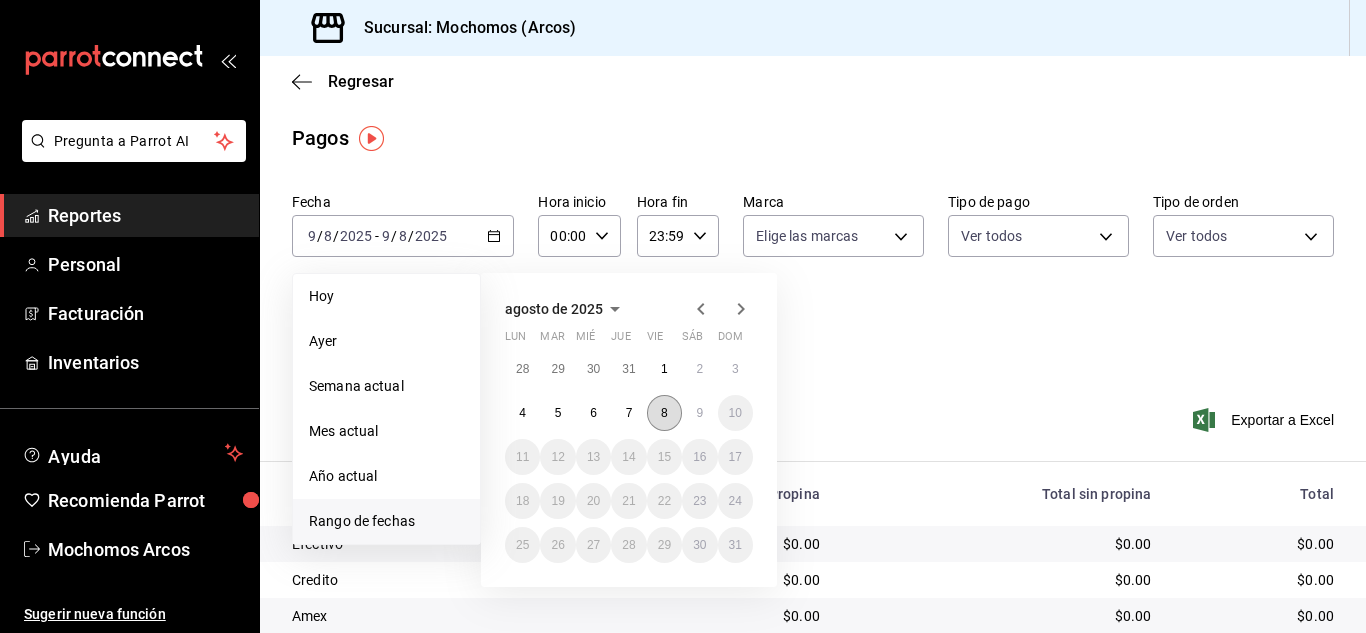 click on "8" at bounding box center (664, 413) 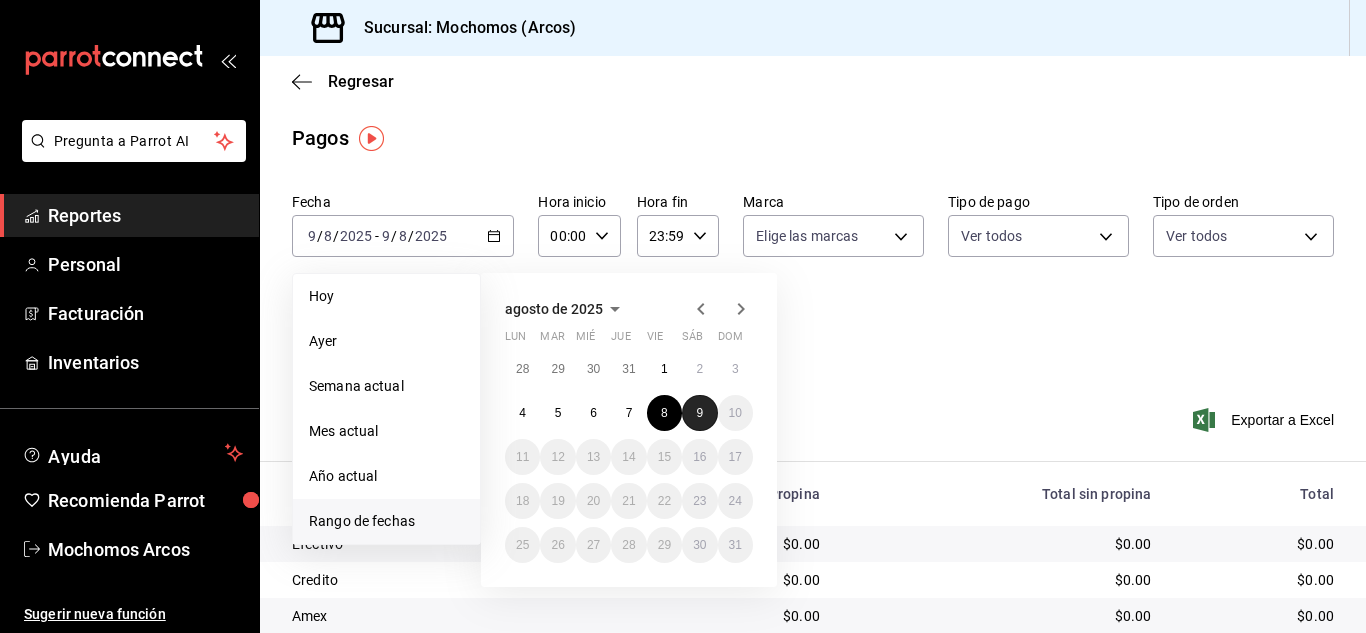 click on "9" at bounding box center [699, 413] 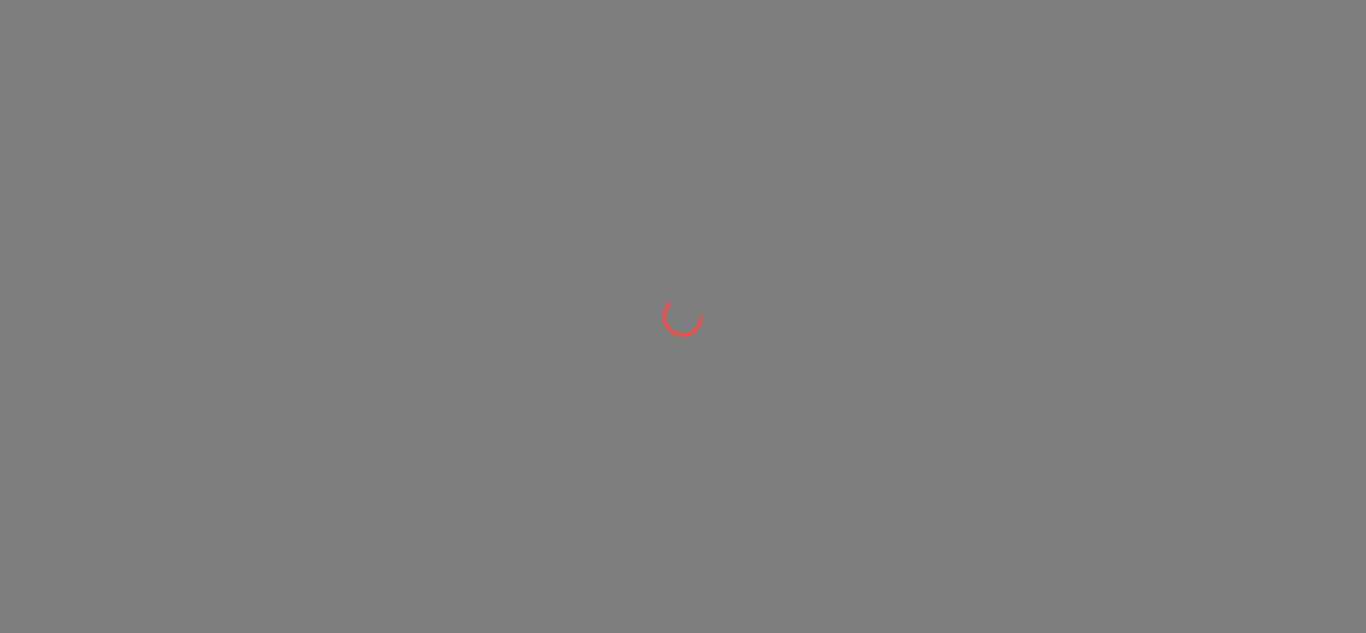 scroll, scrollTop: 0, scrollLeft: 0, axis: both 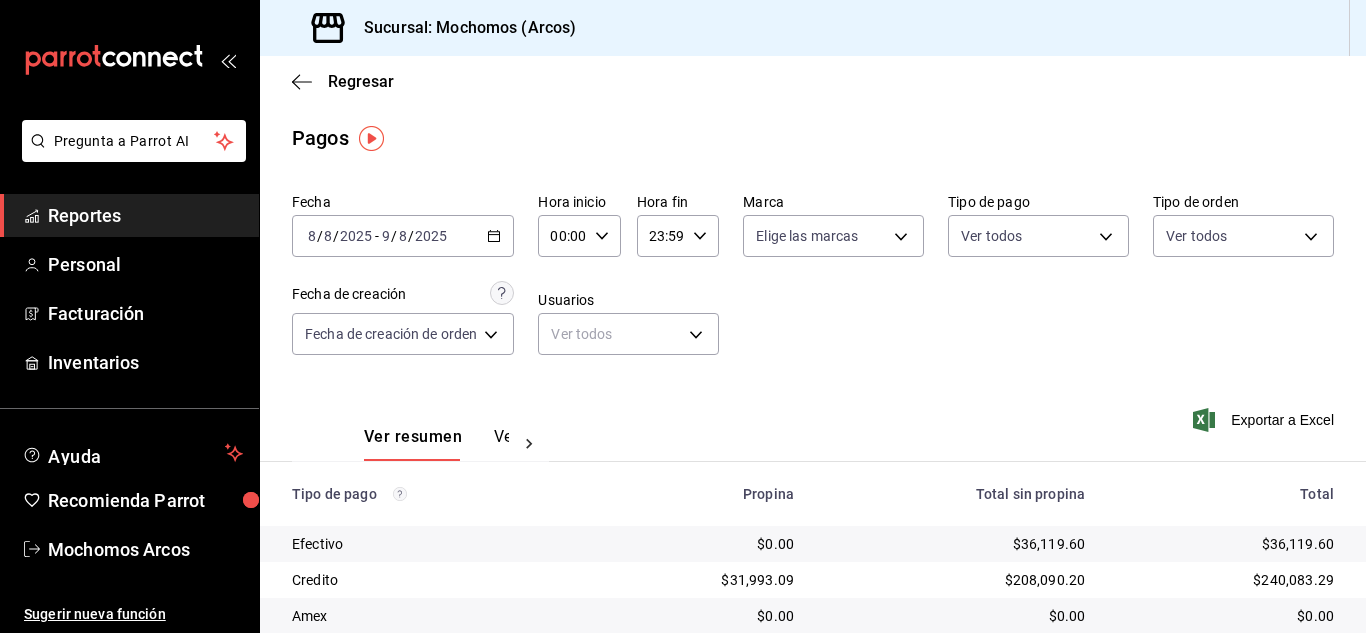 click on "00:00 Hora inicio" at bounding box center [579, 236] 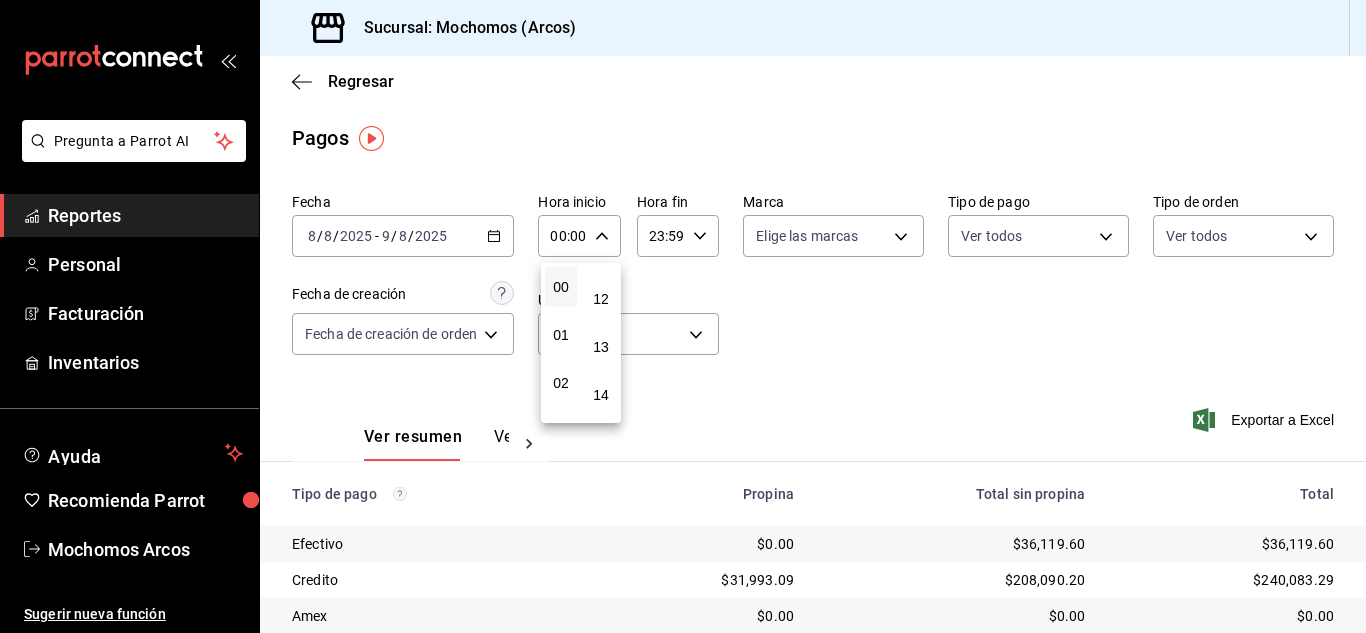scroll, scrollTop: 700, scrollLeft: 0, axis: vertical 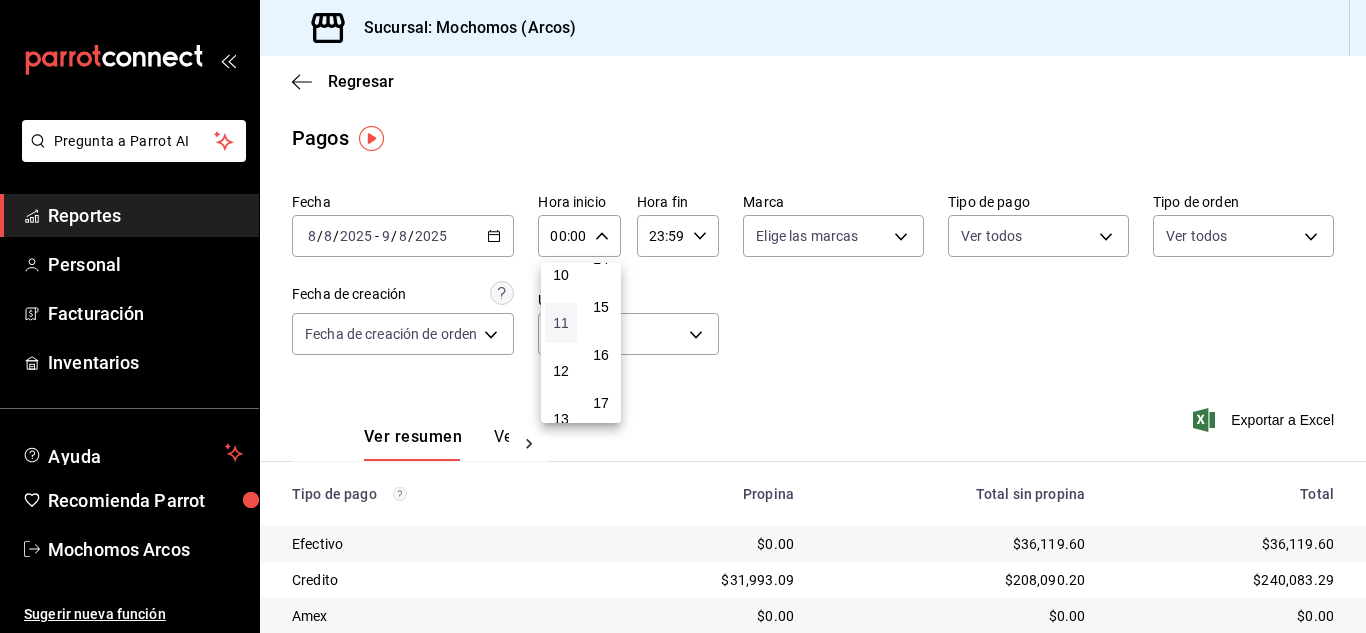 click on "11" at bounding box center (561, 323) 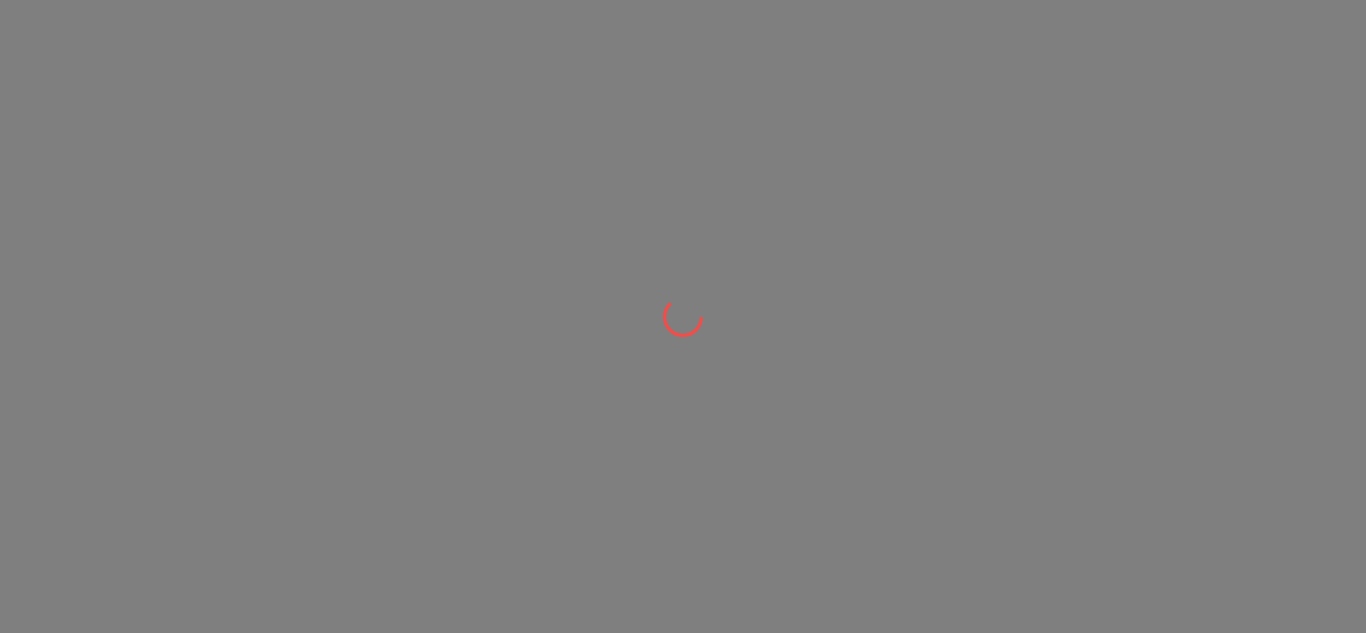 scroll, scrollTop: 0, scrollLeft: 0, axis: both 